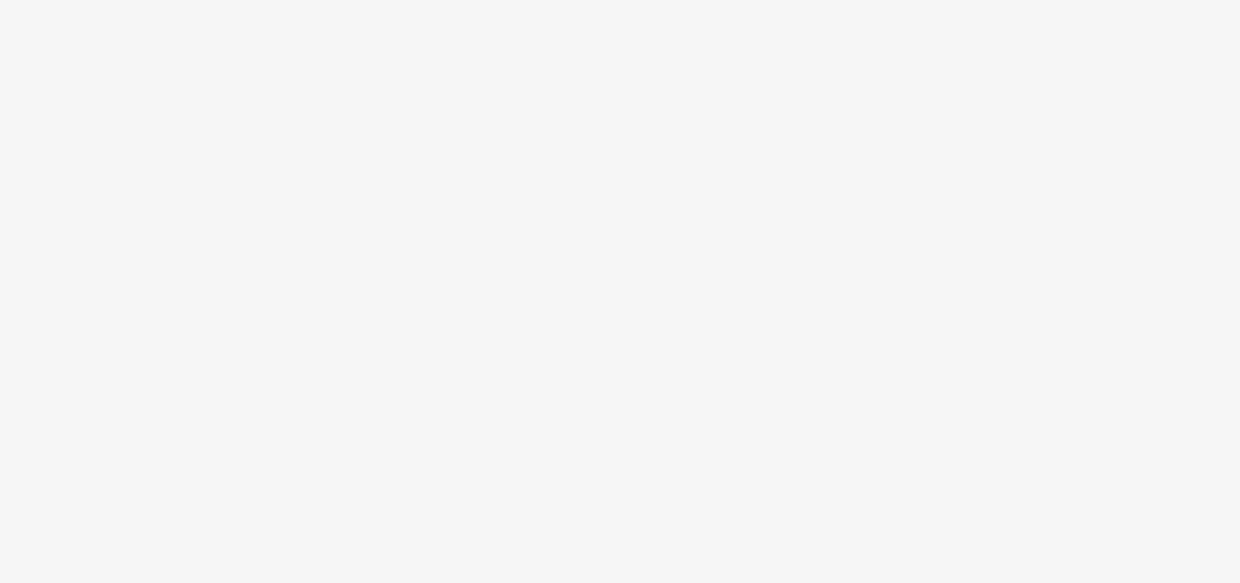 scroll, scrollTop: 0, scrollLeft: 0, axis: both 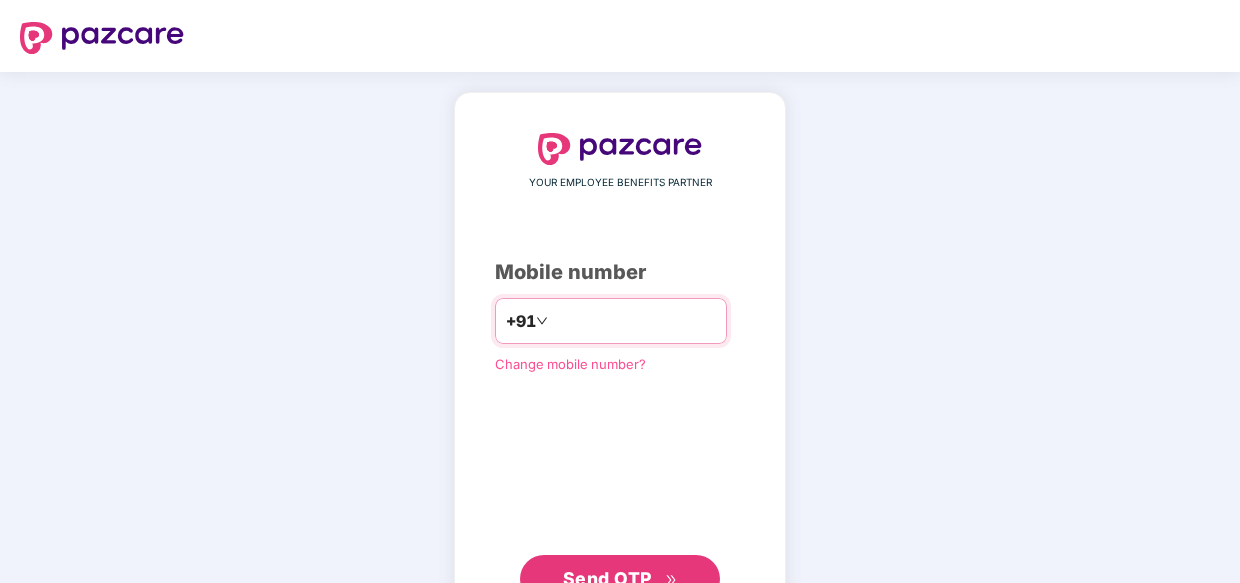 type on "**********" 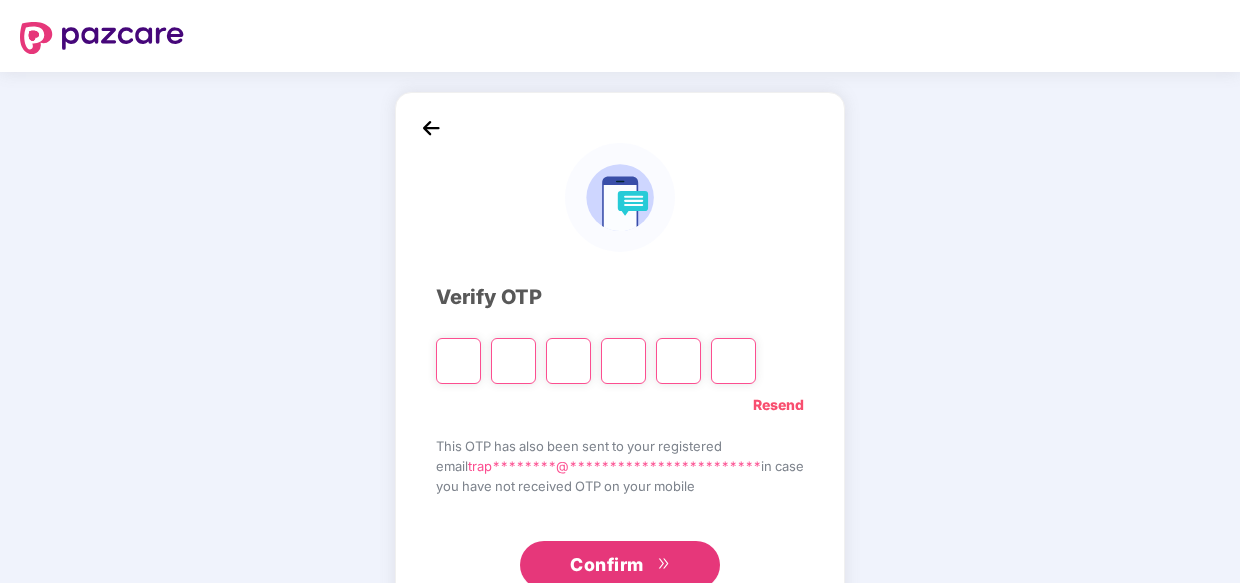type on "*" 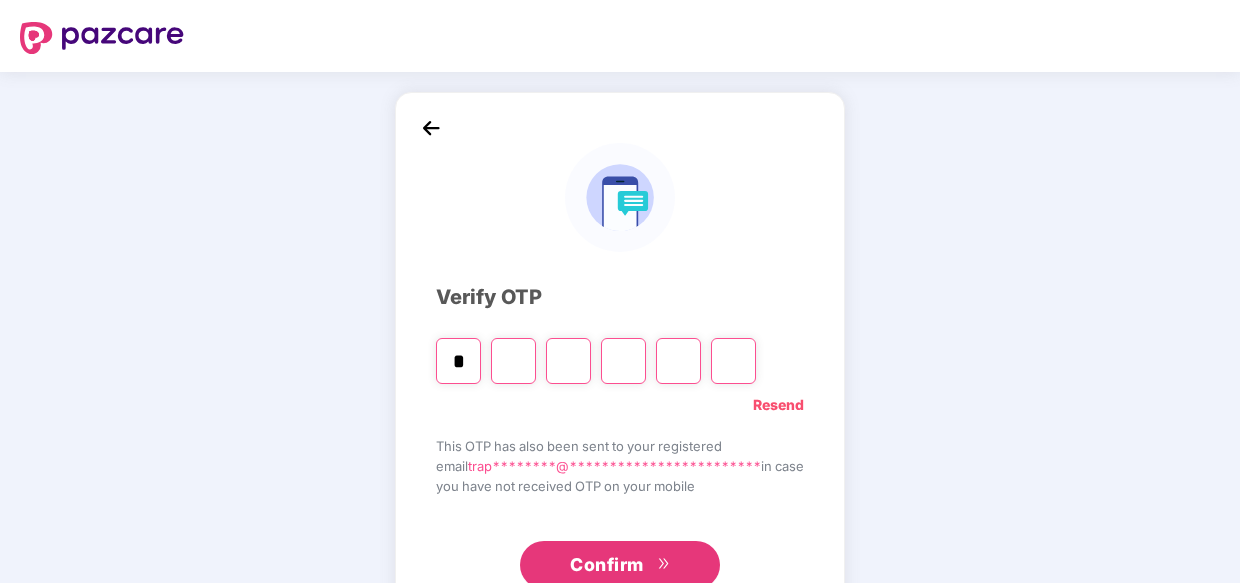 type on "*" 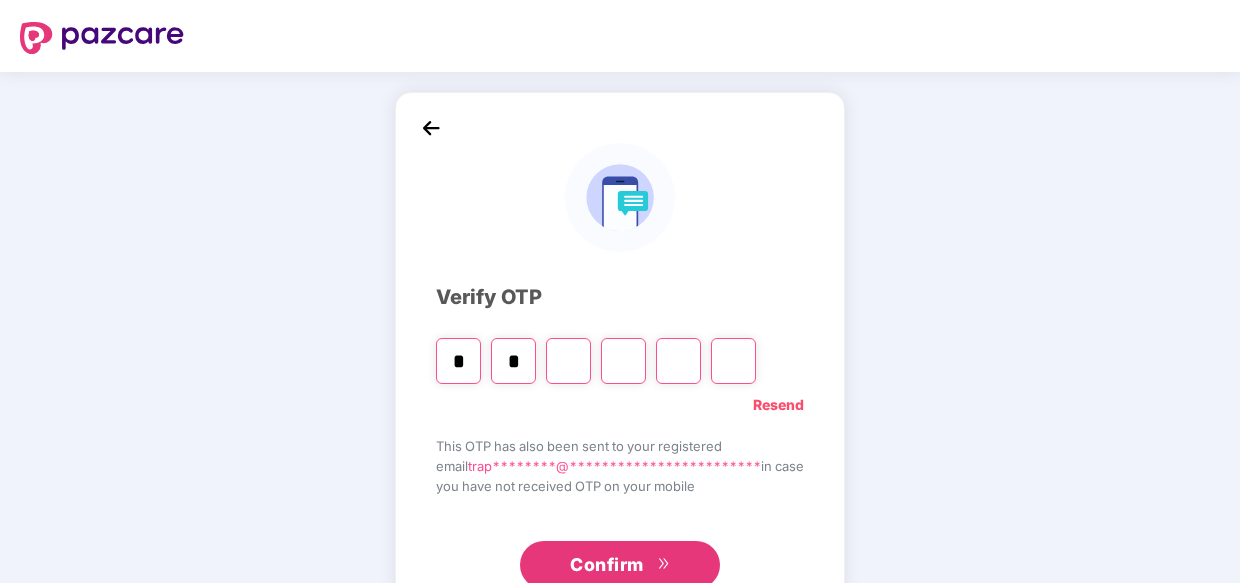 type on "*" 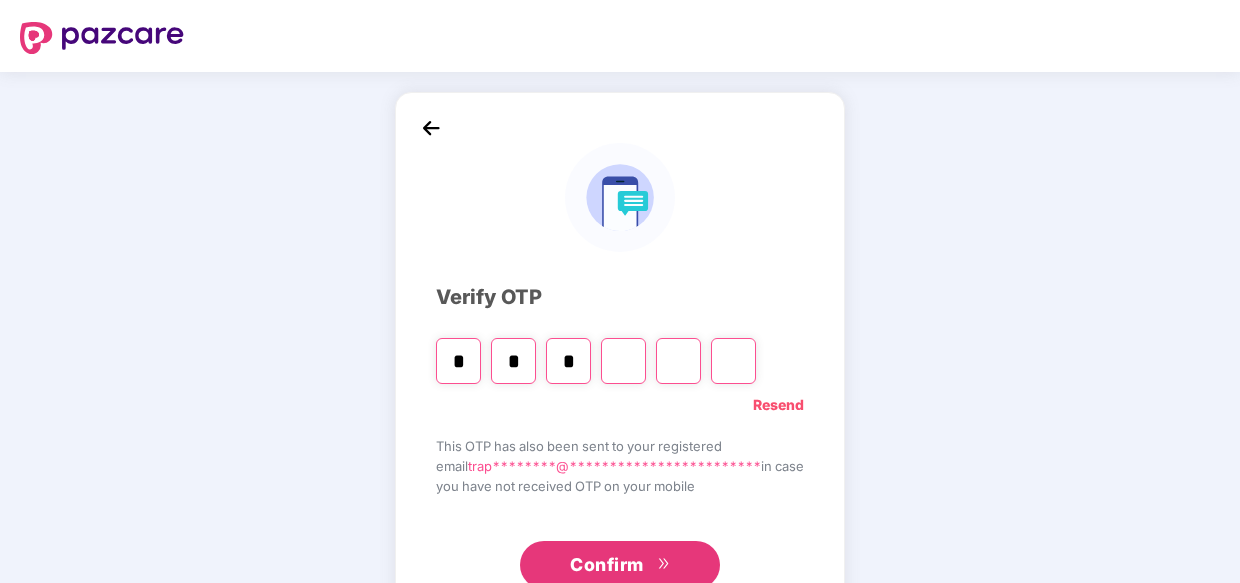 type on "*" 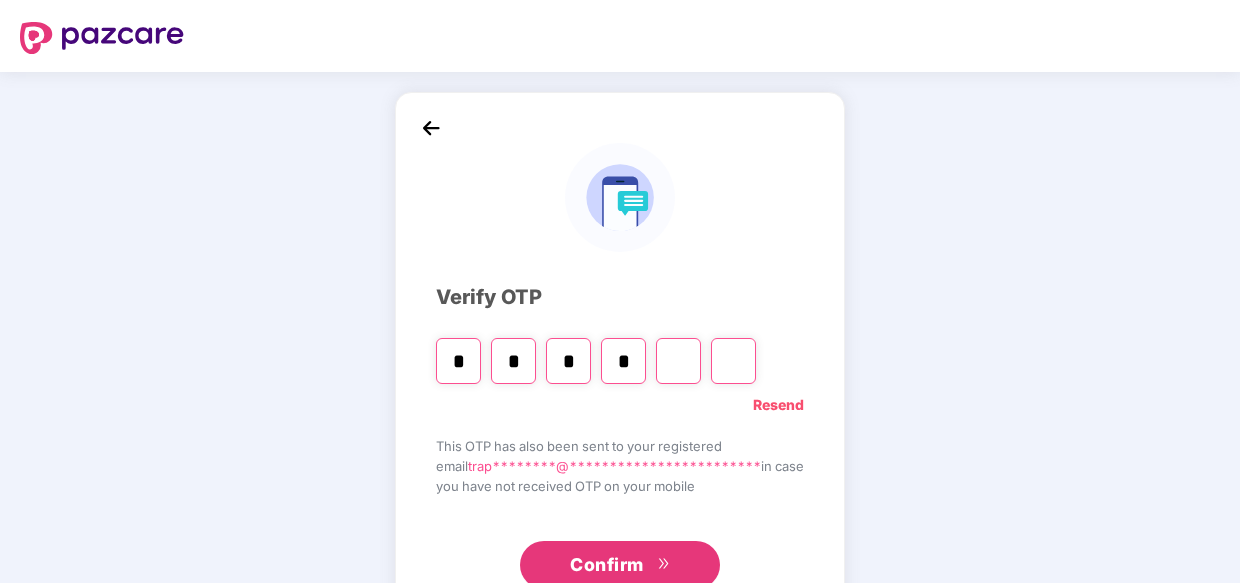 type on "*" 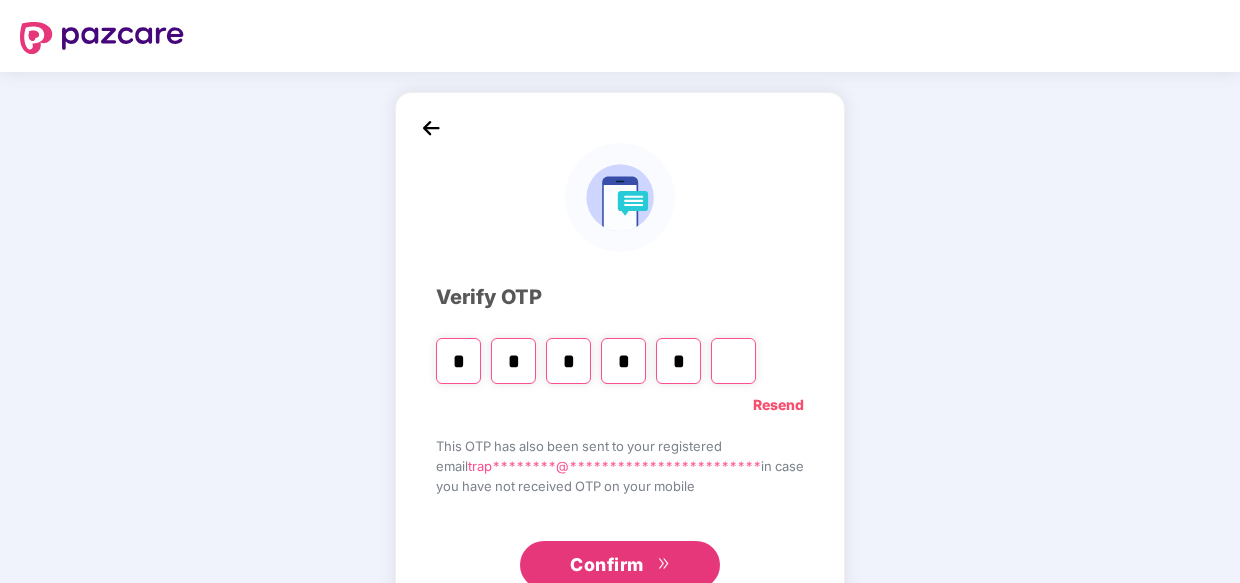 type on "*" 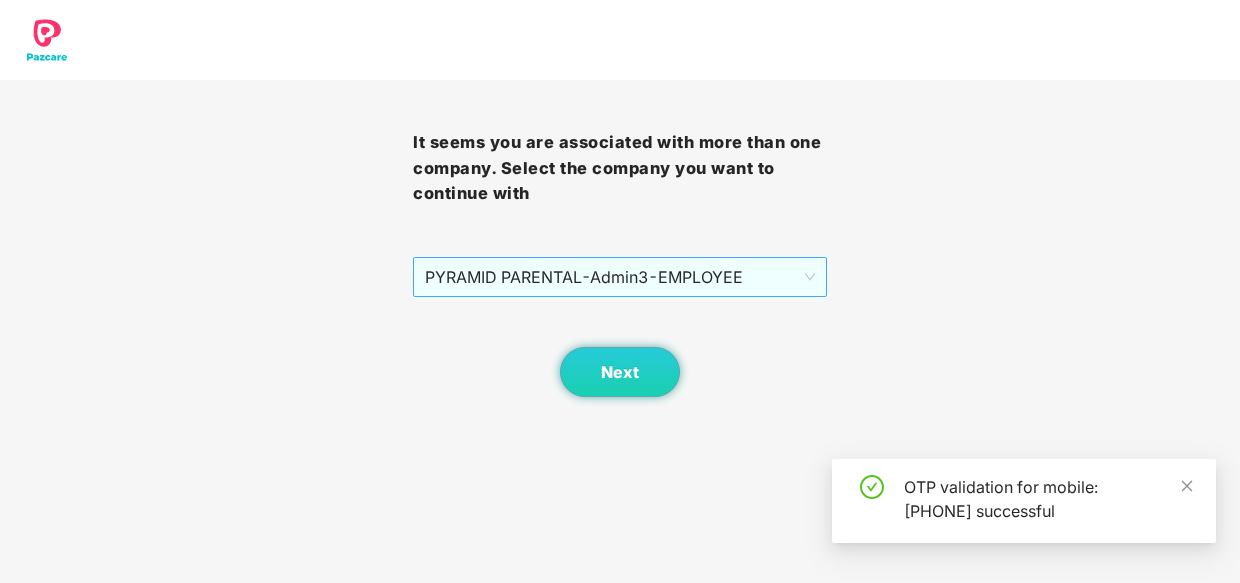 click on "PYRAMID PARENTAL  -  Admin3  -  EMPLOYEE" at bounding box center [619, 277] 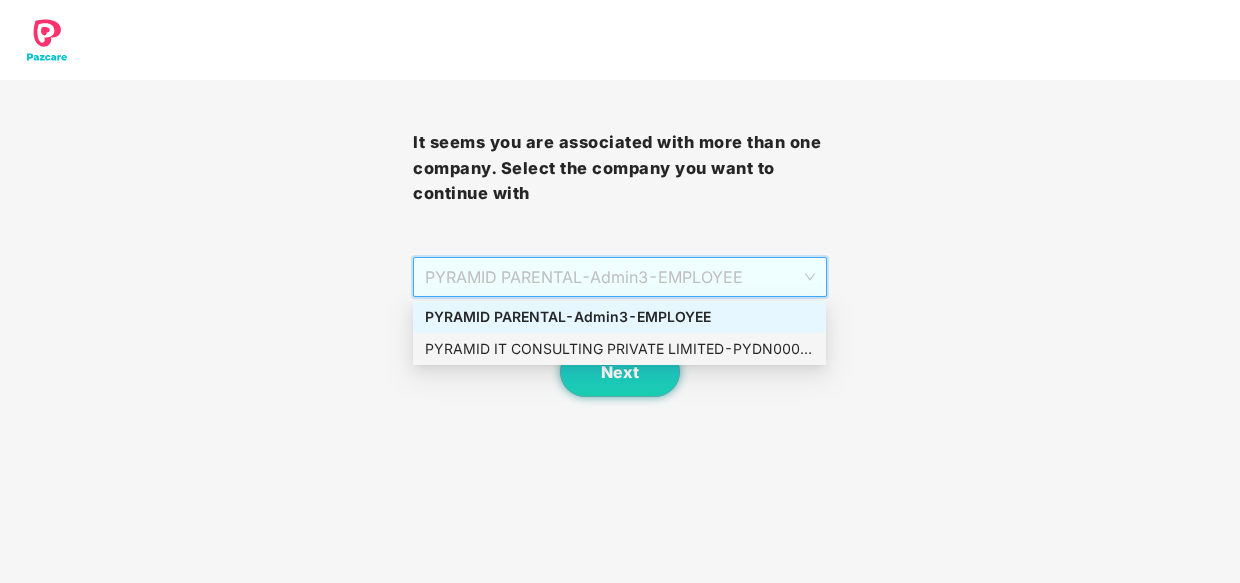 click on "PYRAMID IT CONSULTING PRIVATE LIMITED  -  PYDN00007  -  ADMIN" at bounding box center [619, 349] 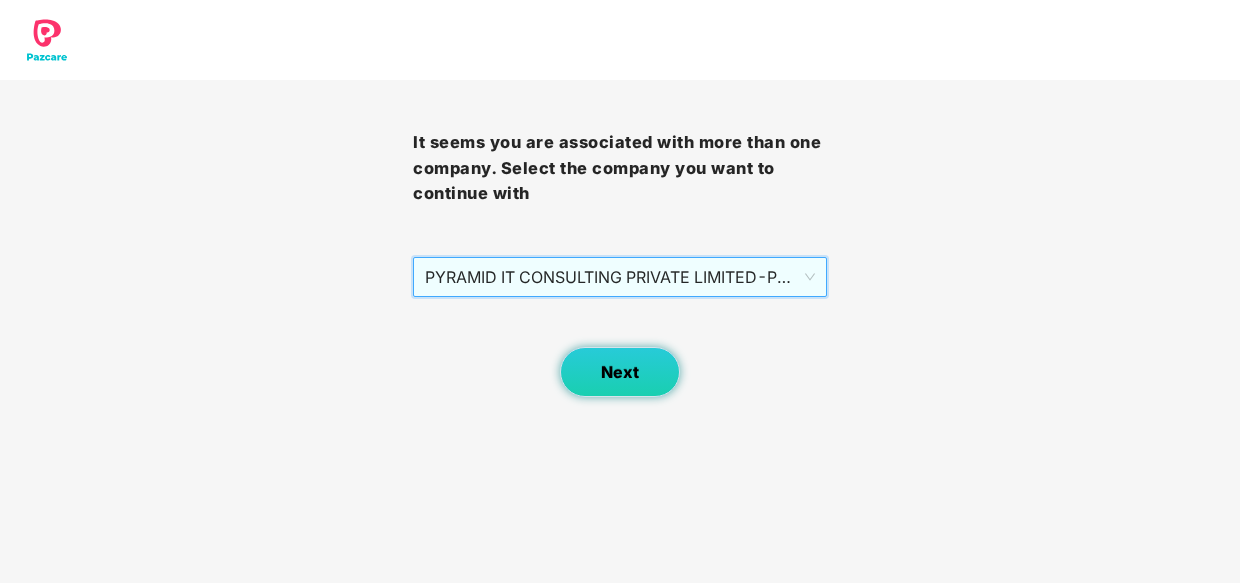 click on "Next" at bounding box center (620, 372) 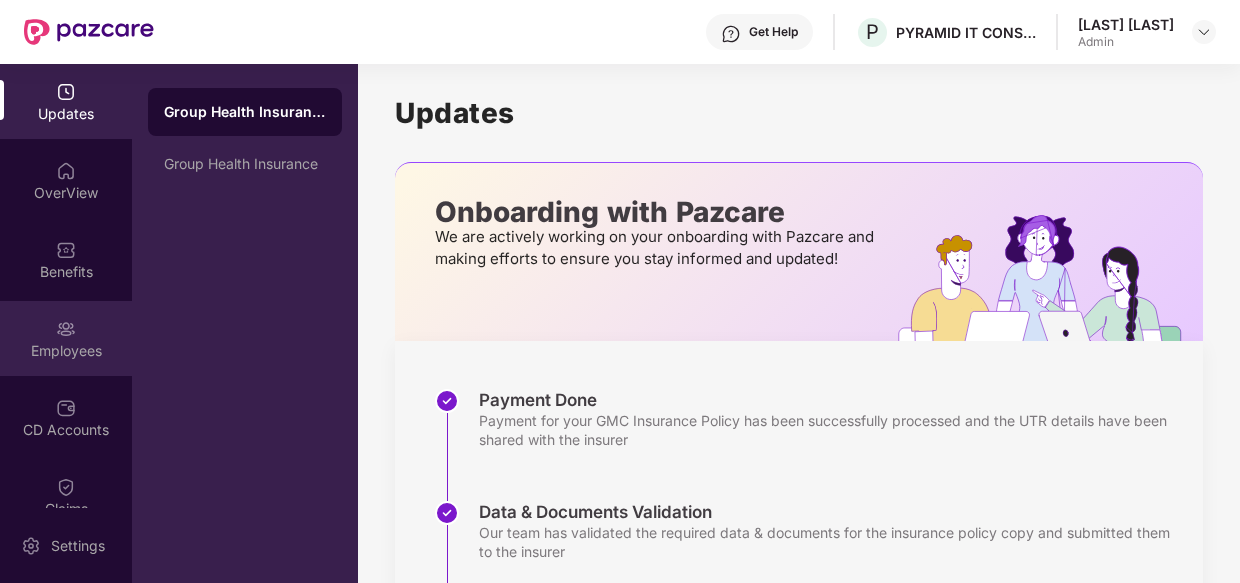 click on "Employees" at bounding box center [66, 351] 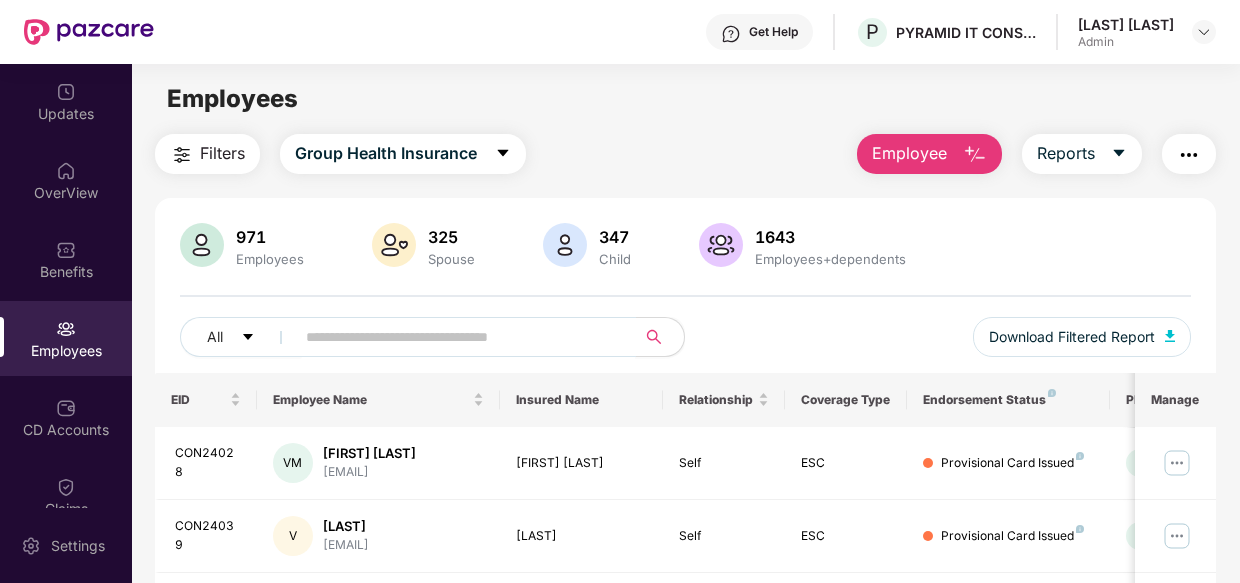 click at bounding box center (457, 337) 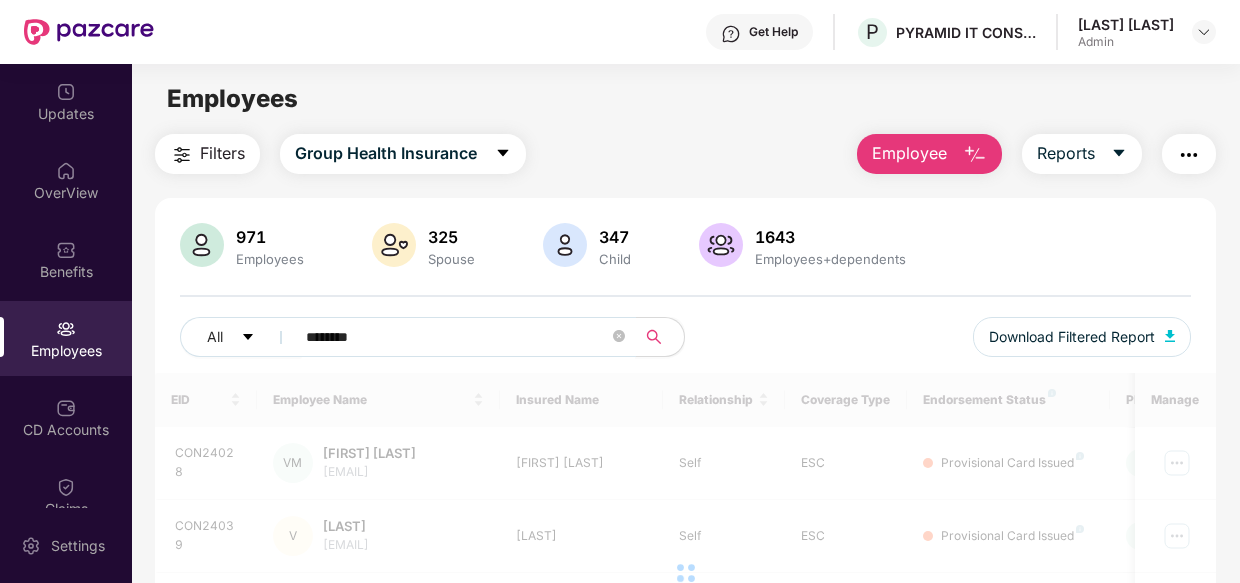 type on "********" 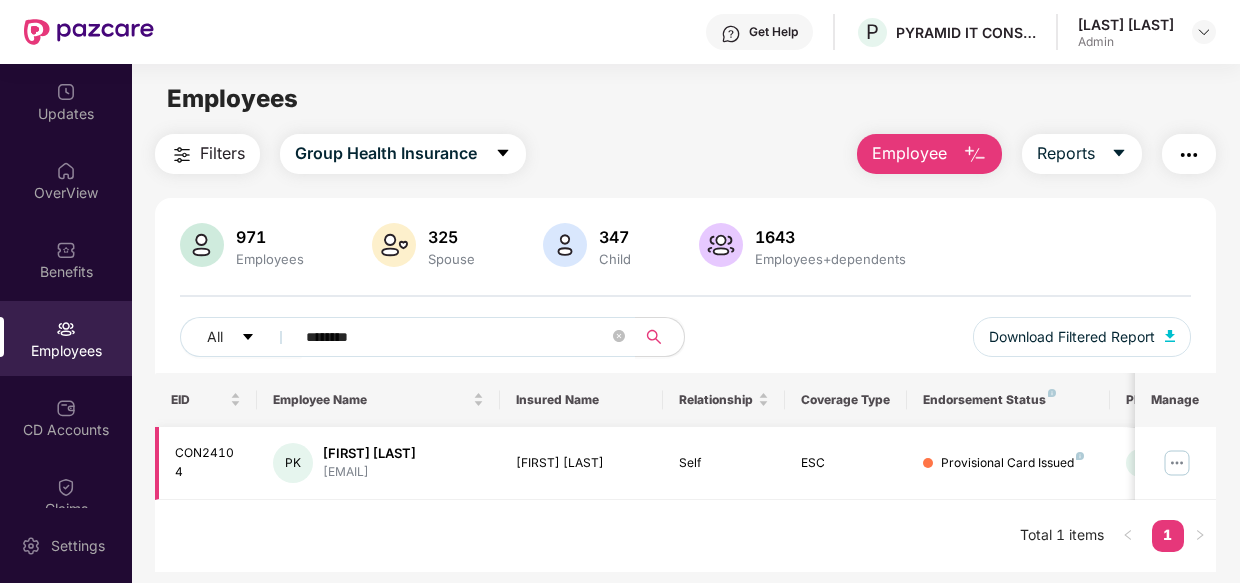 click at bounding box center (1177, 463) 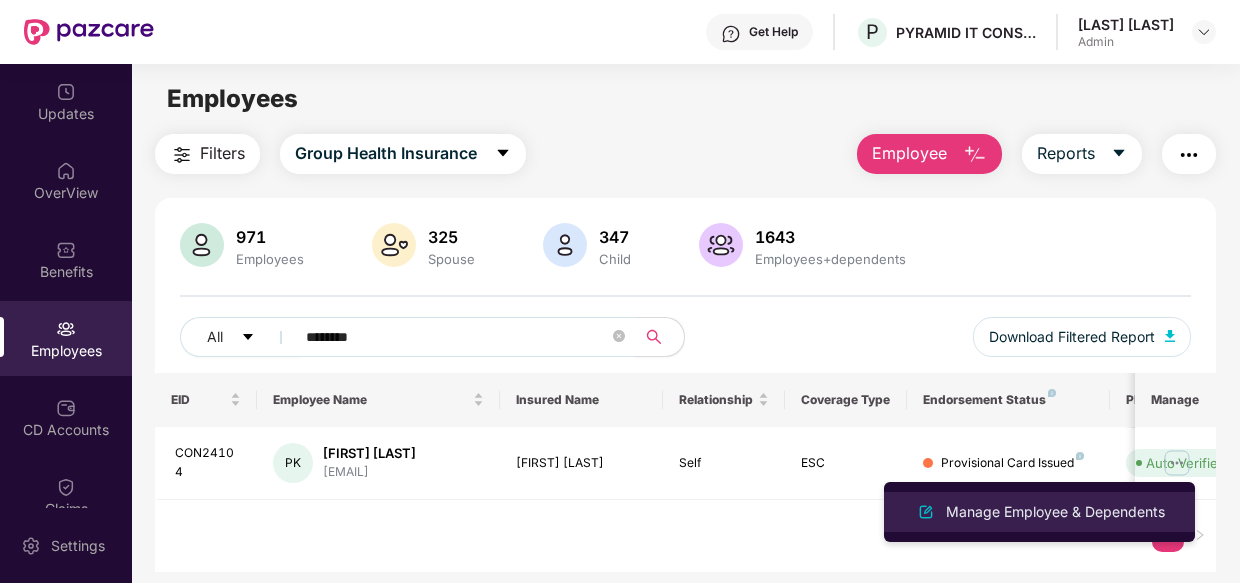 click on "Manage Employee & Dependents" at bounding box center [1055, 512] 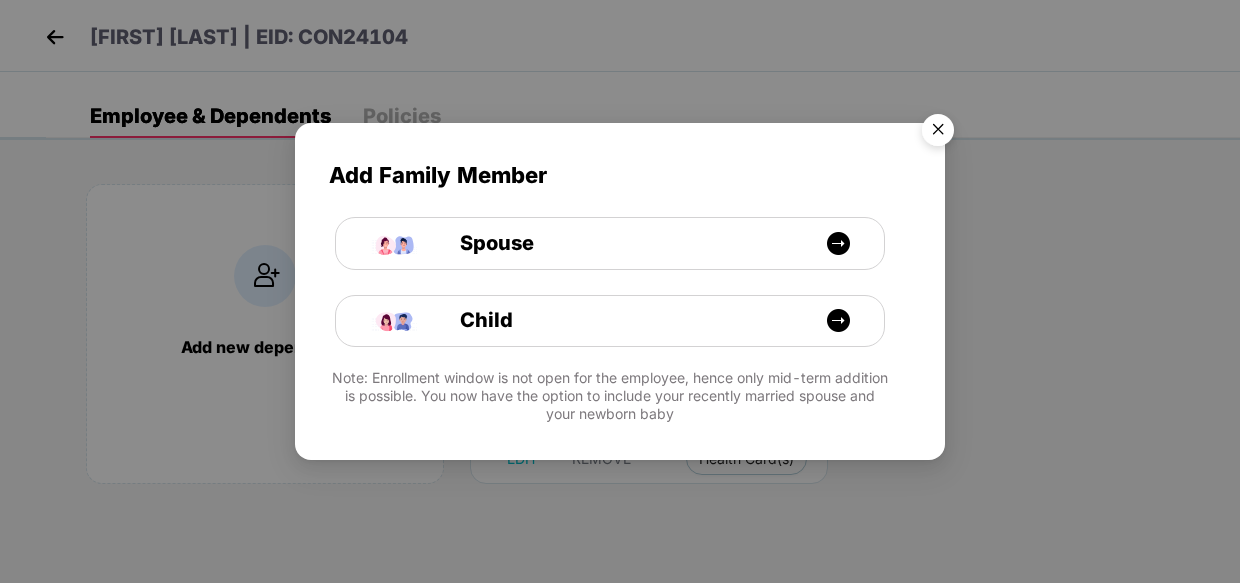 click at bounding box center [938, 133] 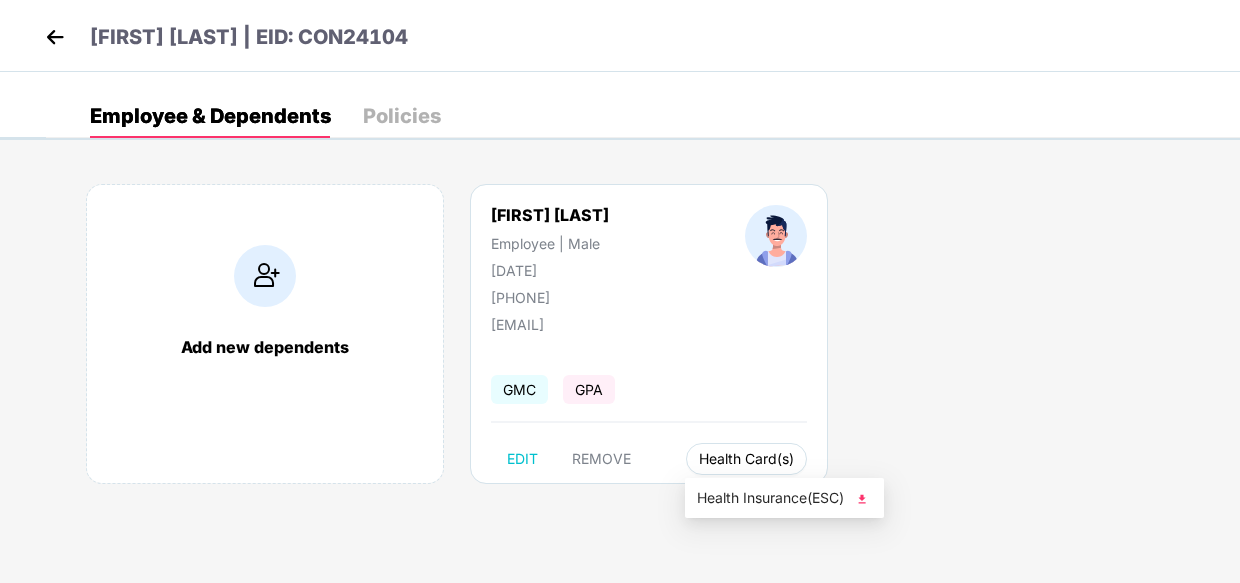 click on "Health Card(s)" at bounding box center [746, 459] 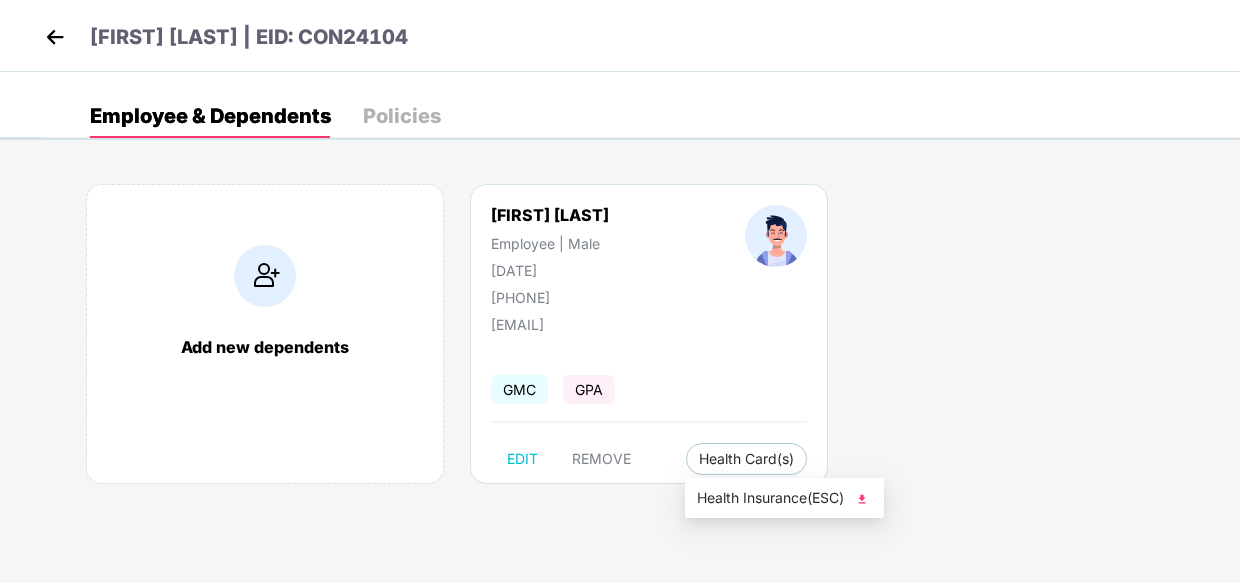 click on "Health Insurance(ESC)" at bounding box center (784, 498) 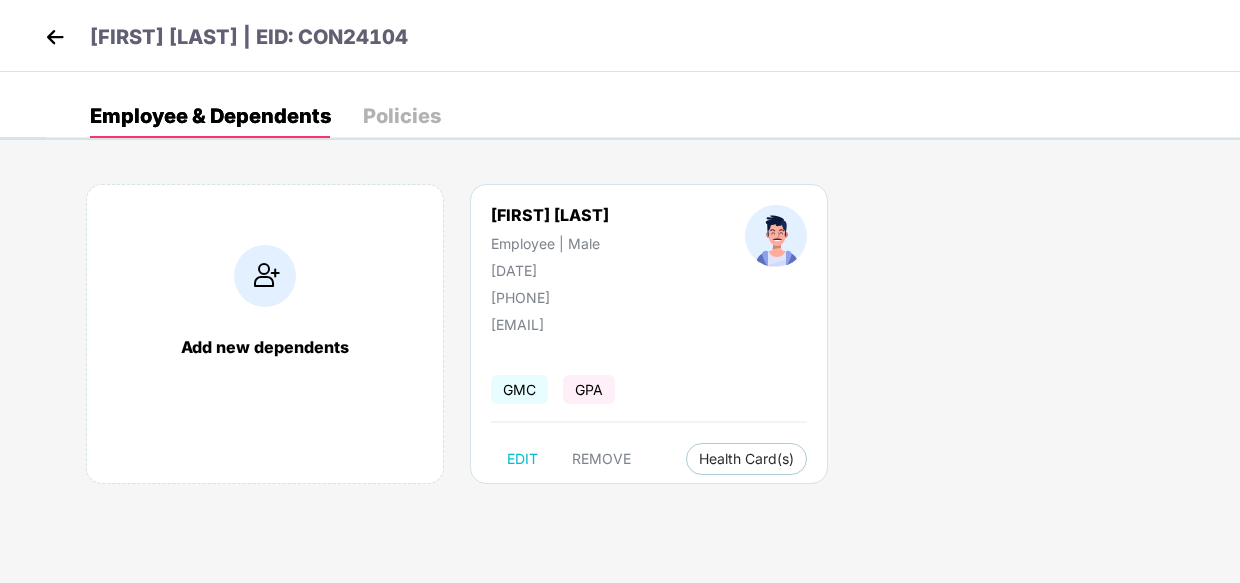 click at bounding box center [55, 37] 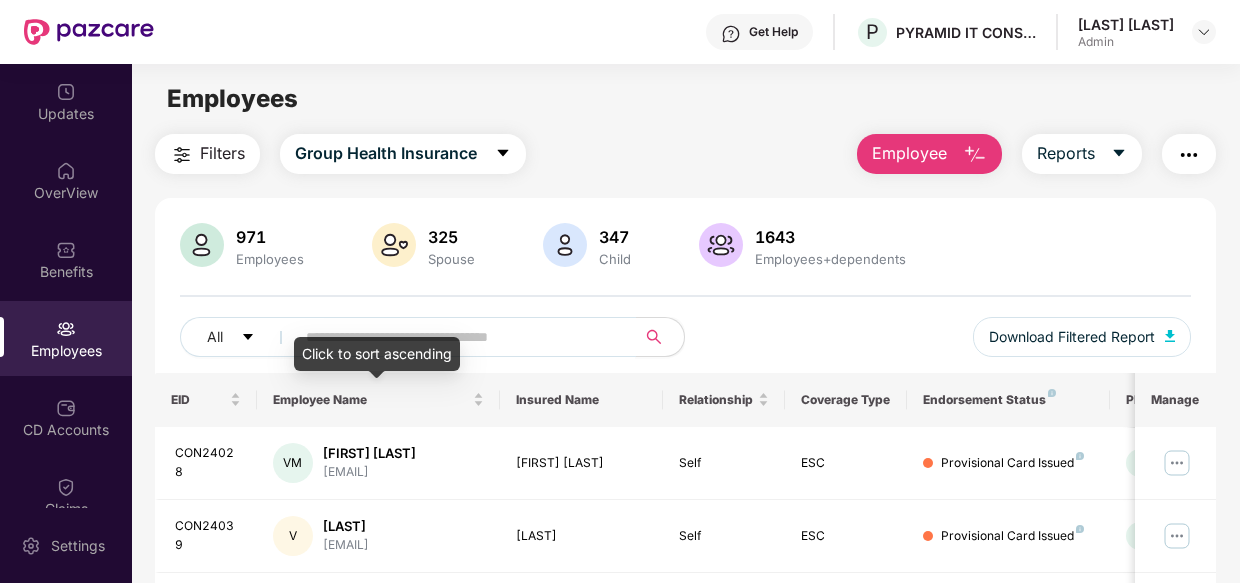click at bounding box center [457, 337] 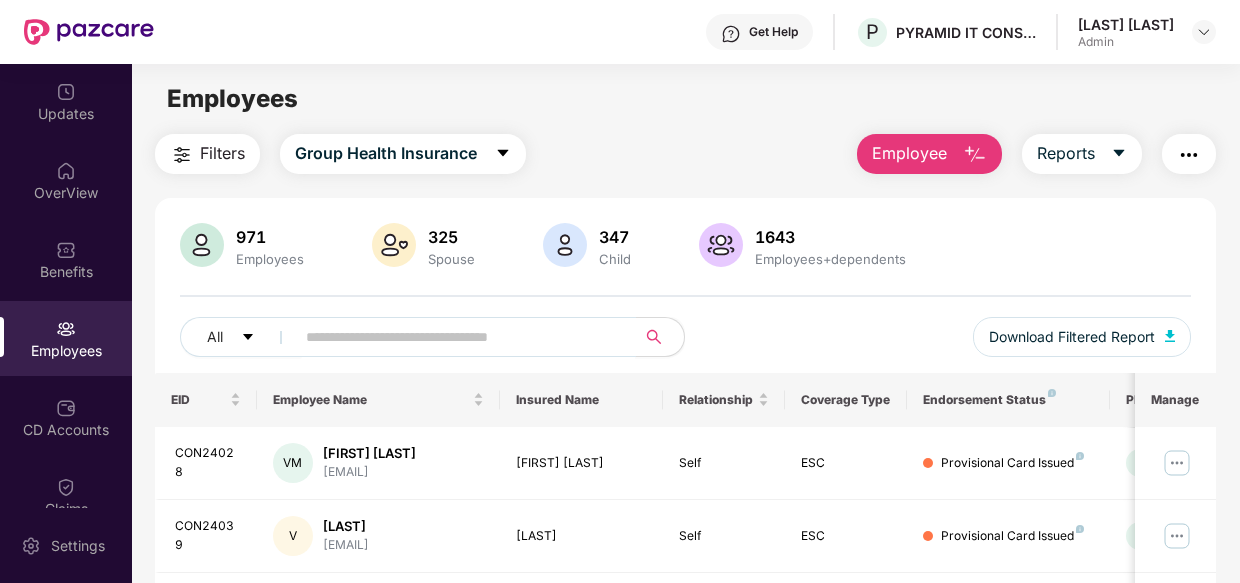 paste on "********" 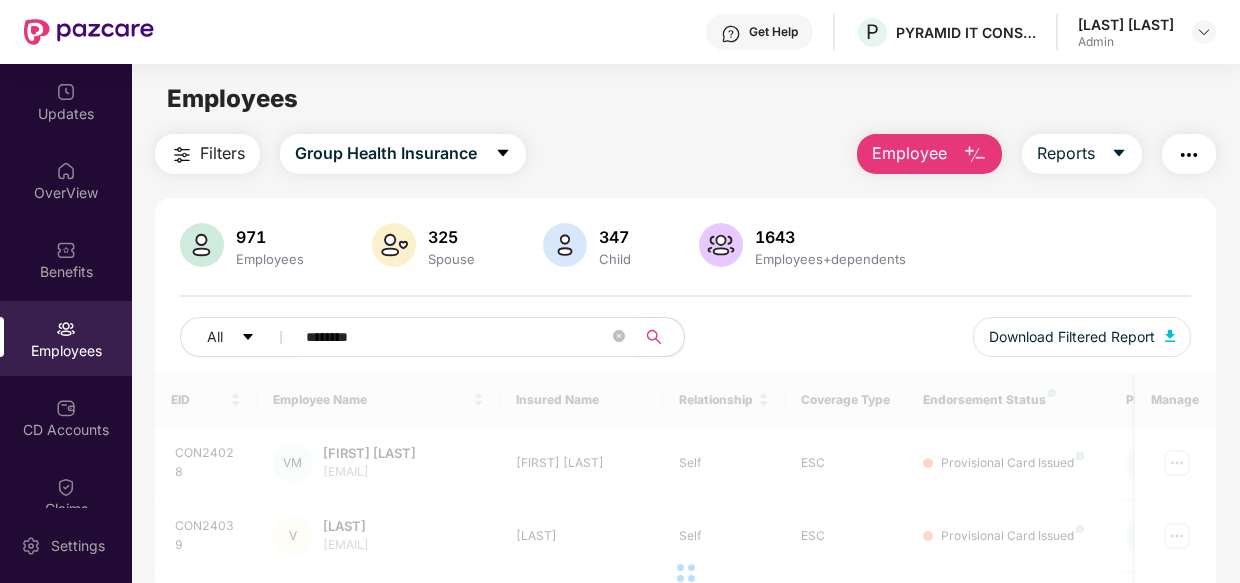type on "********" 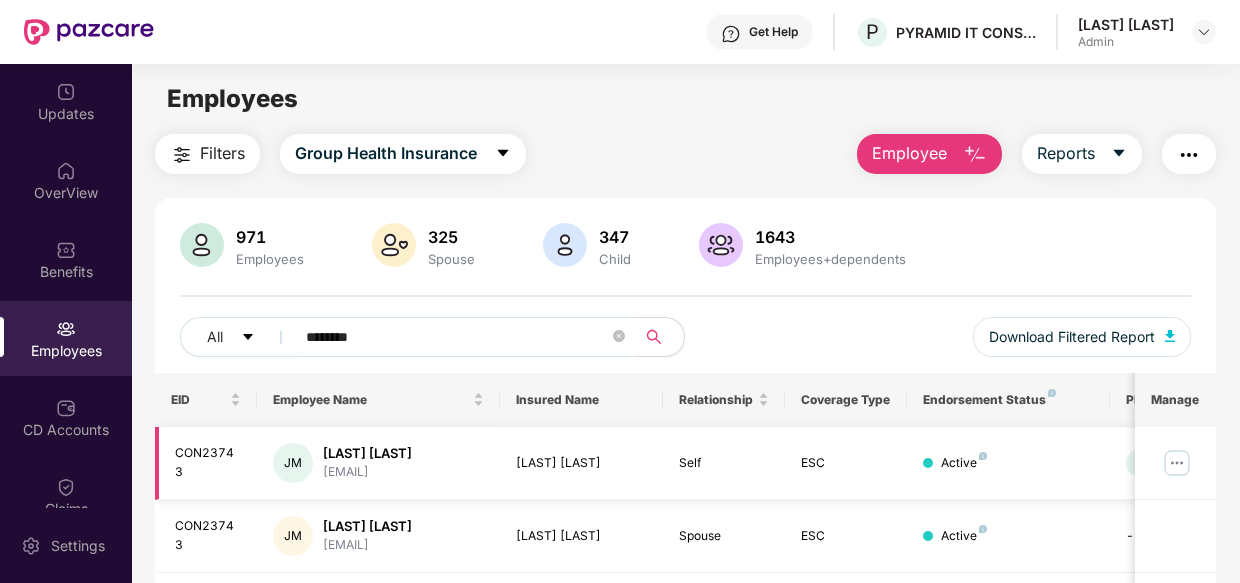 click at bounding box center (1177, 463) 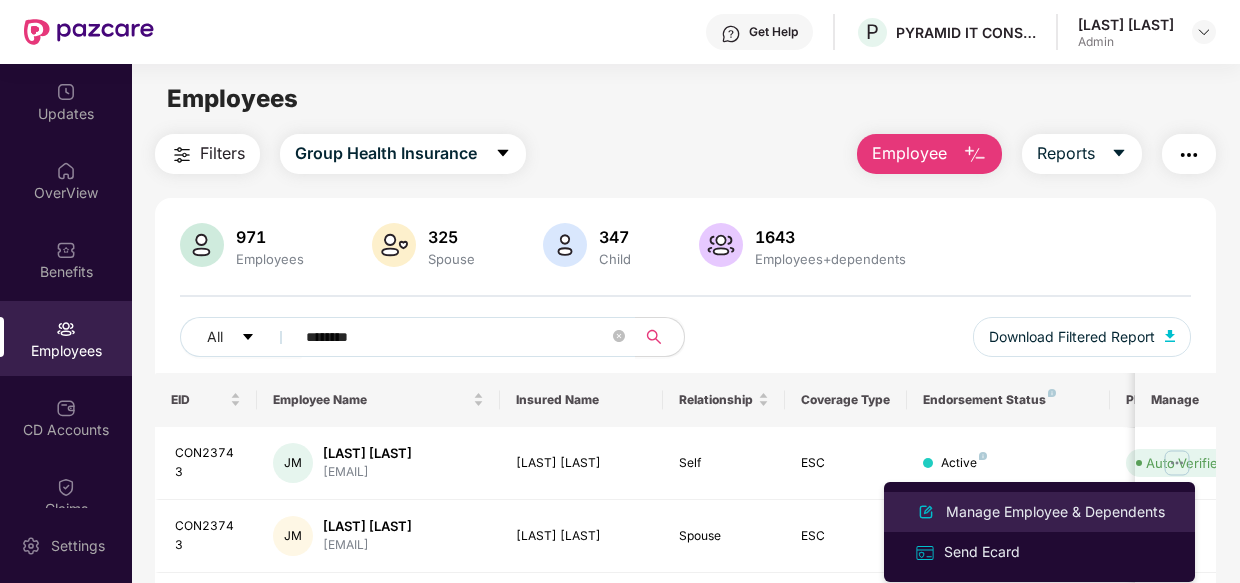 click on "Manage Employee & Dependents" at bounding box center (1055, 512) 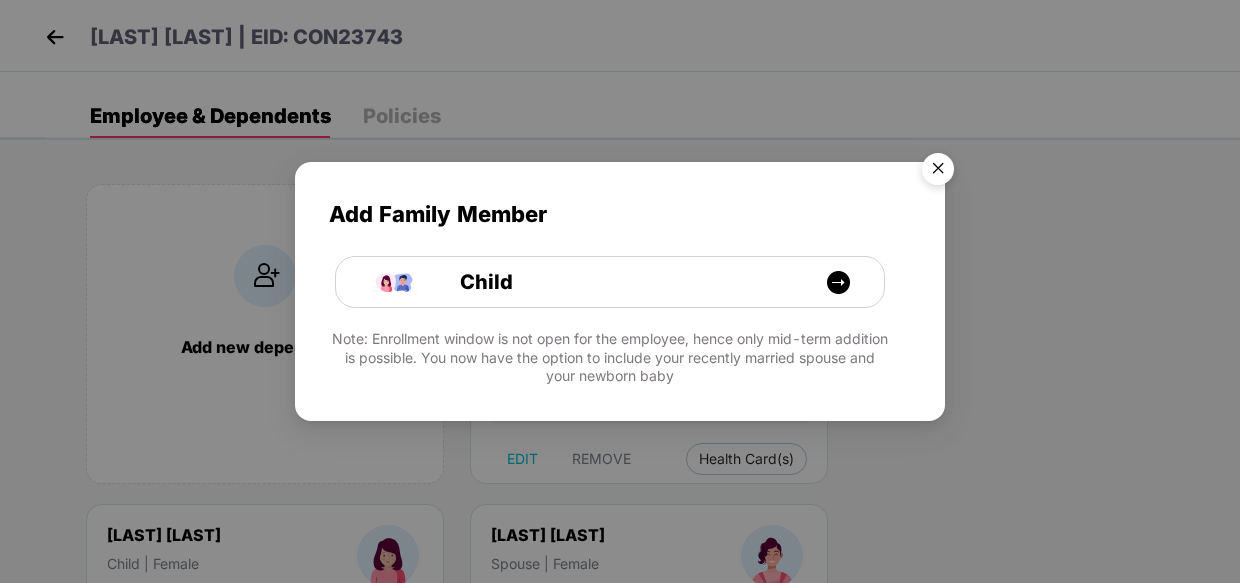click at bounding box center (938, 172) 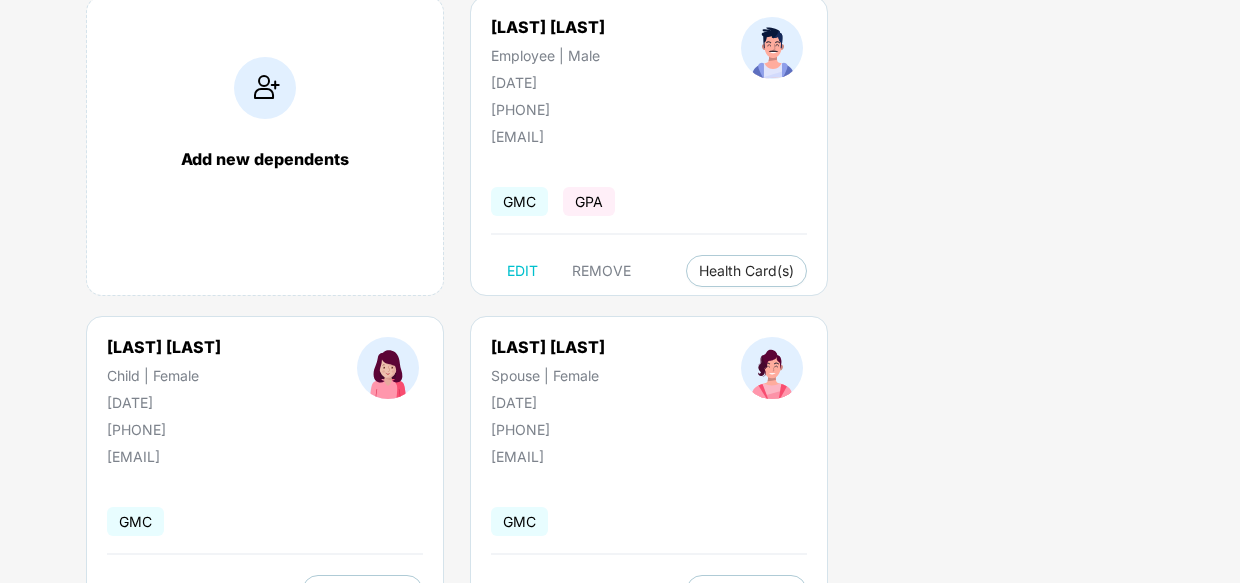scroll, scrollTop: 270, scrollLeft: 0, axis: vertical 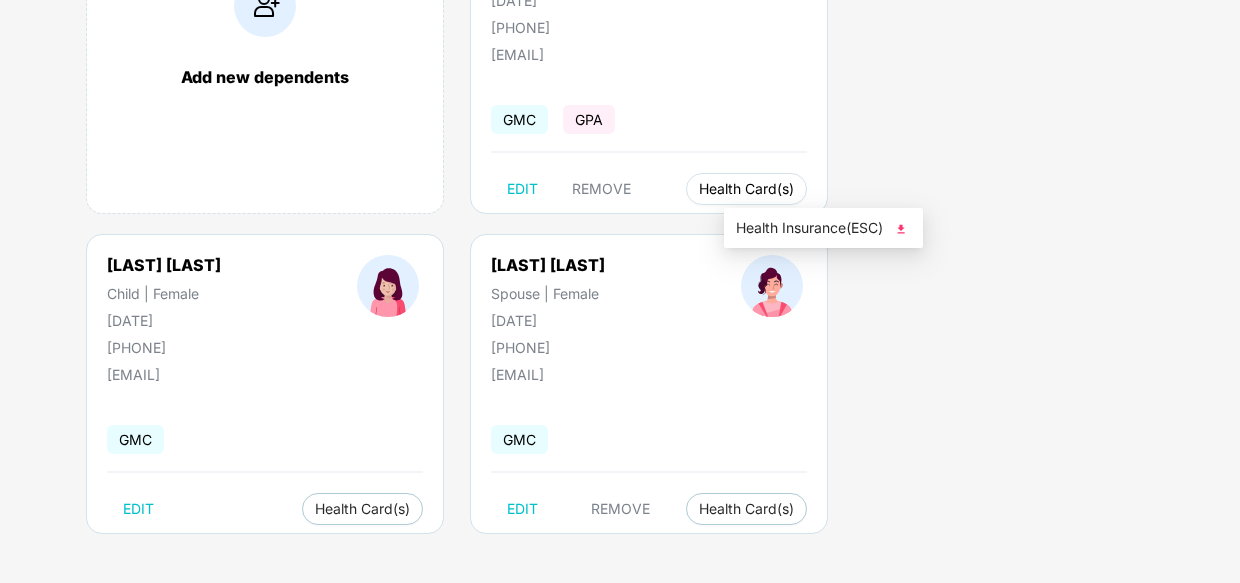 click on "Health Card(s)" at bounding box center (746, 189) 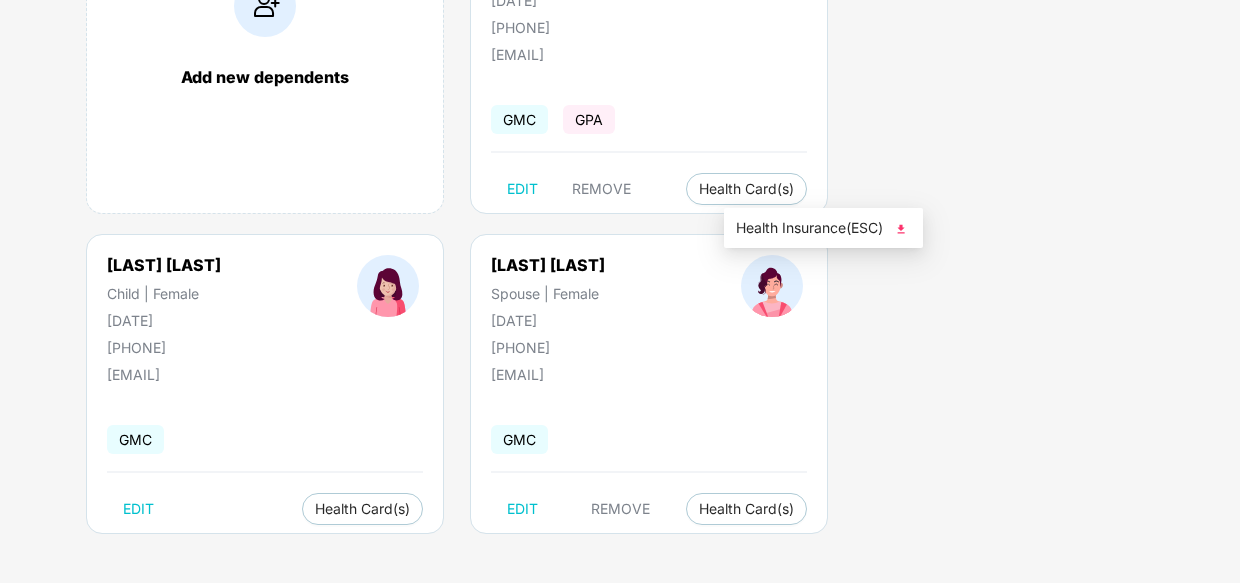 click on "Health Insurance(ESC)" at bounding box center (823, 228) 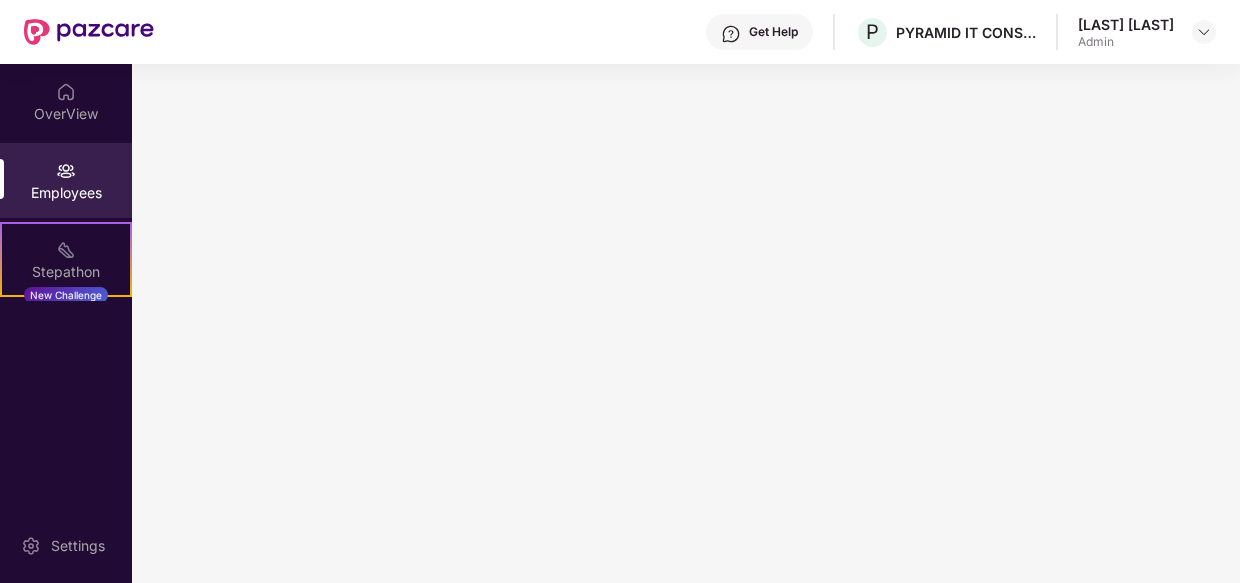 scroll, scrollTop: 0, scrollLeft: 0, axis: both 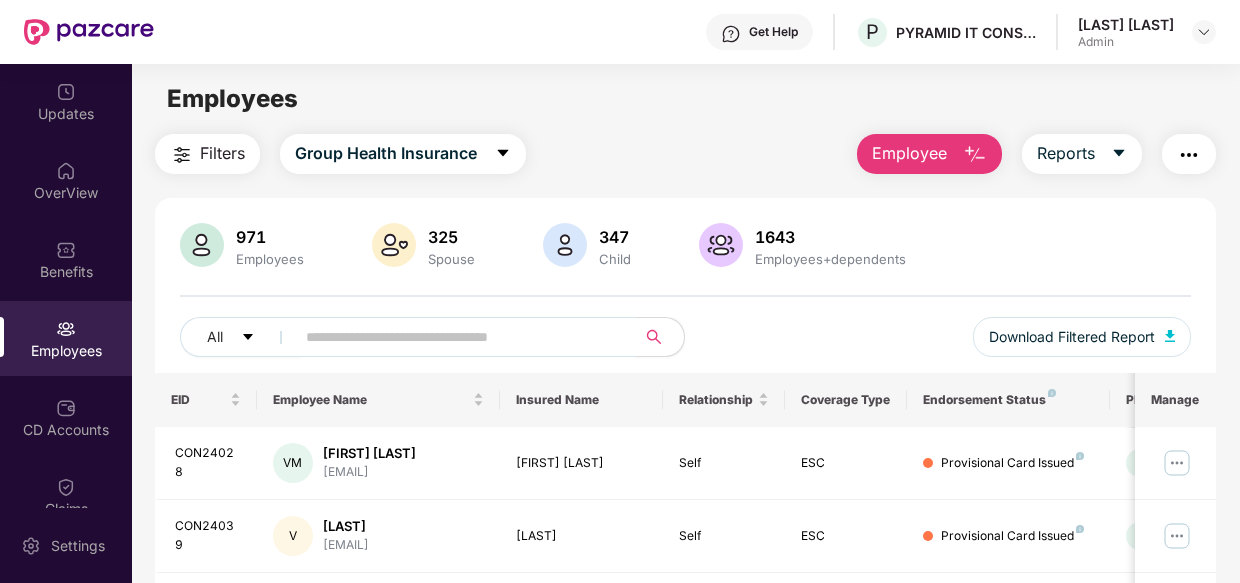 click at bounding box center [457, 337] 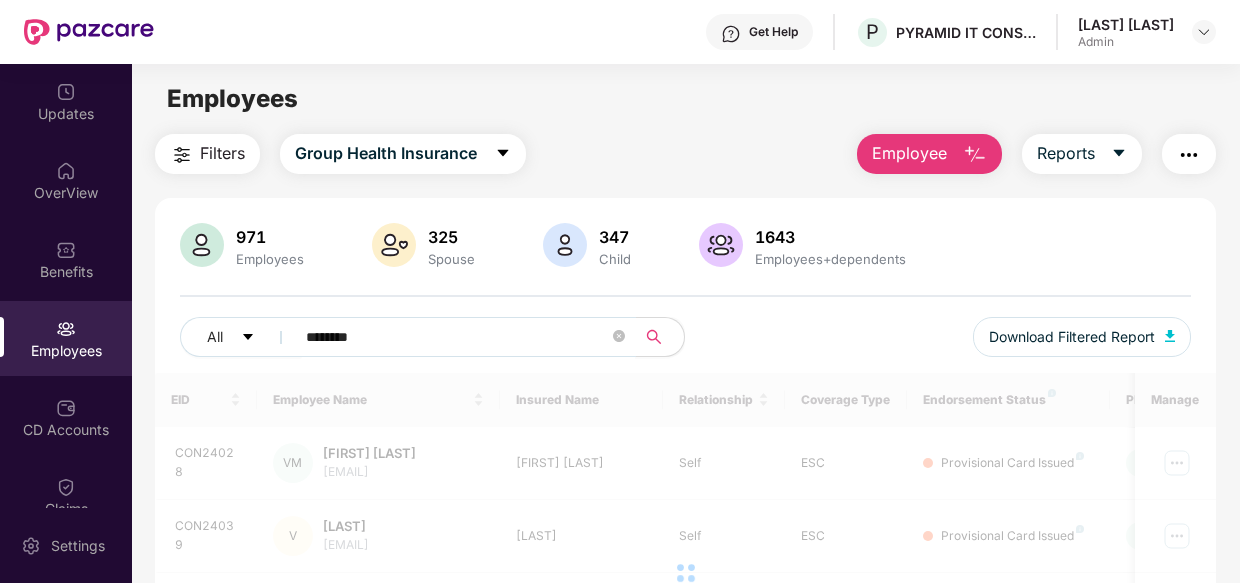 type on "********" 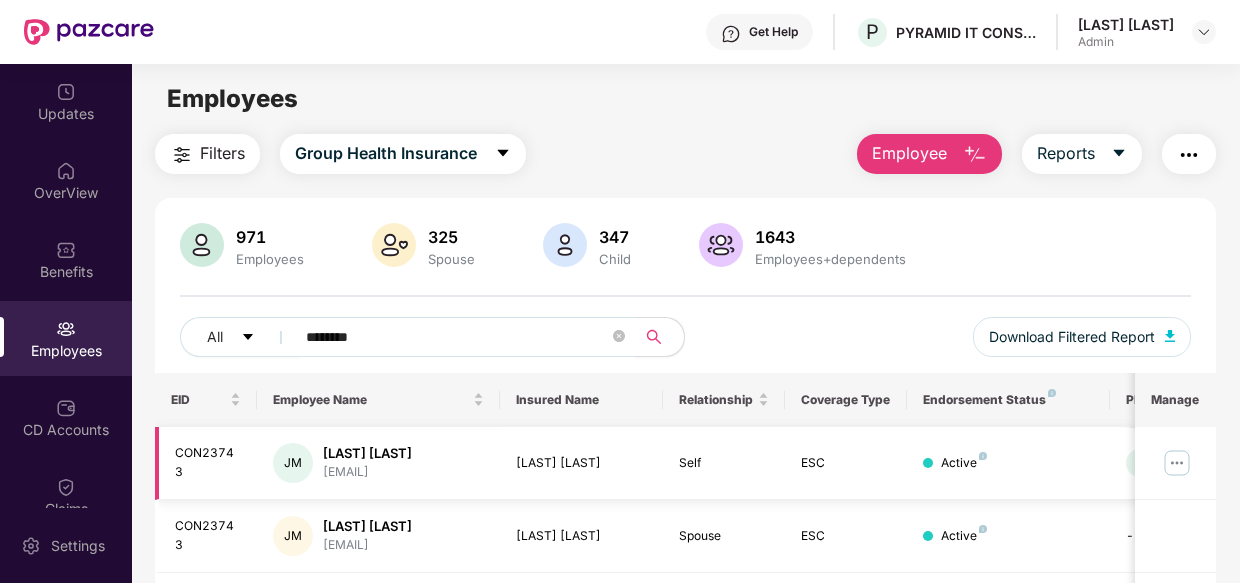 click at bounding box center (1177, 463) 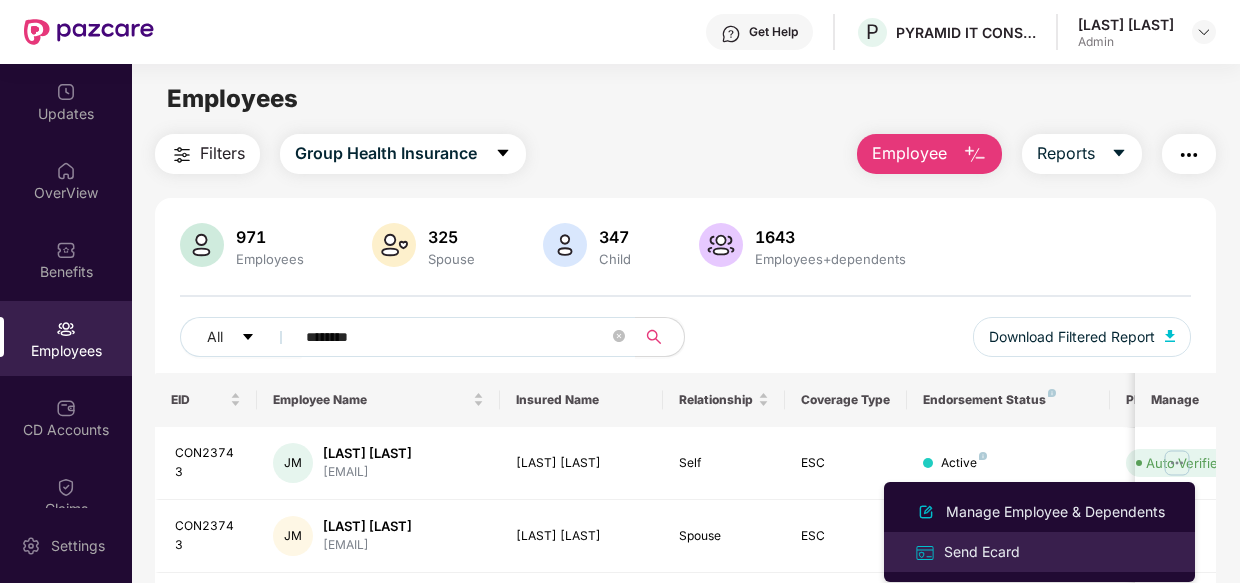 click on "Send Ecard" at bounding box center [982, 552] 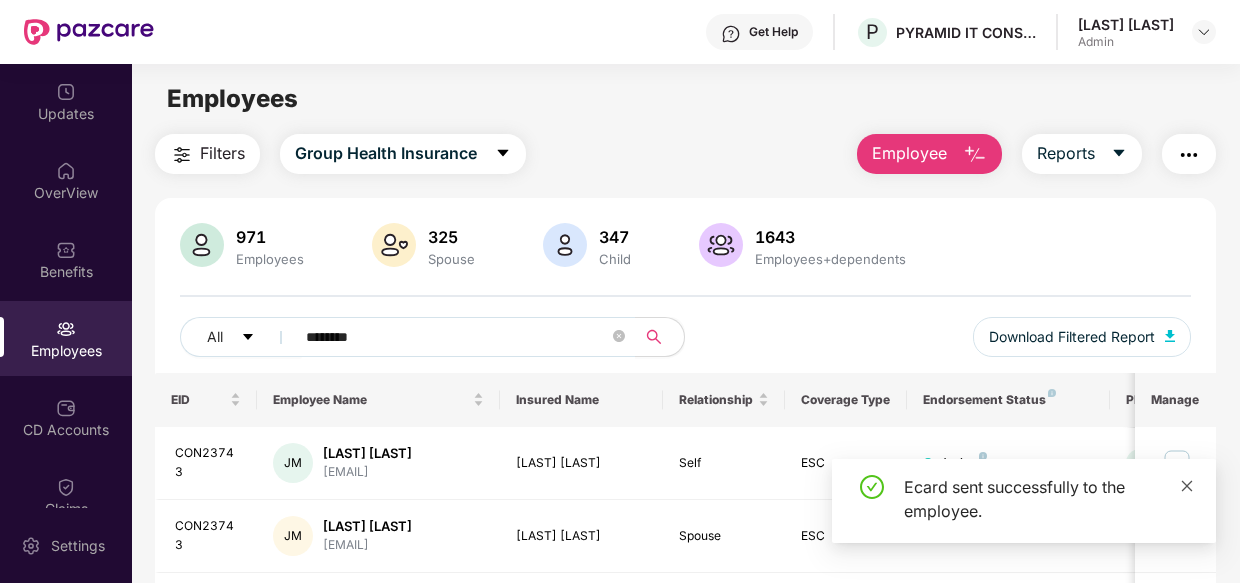 click 